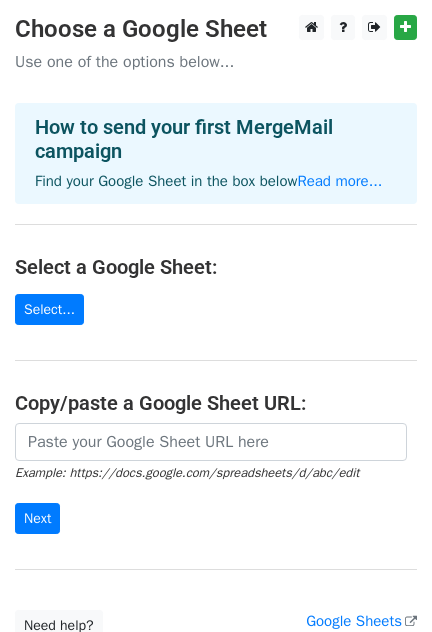 scroll, scrollTop: 0, scrollLeft: 0, axis: both 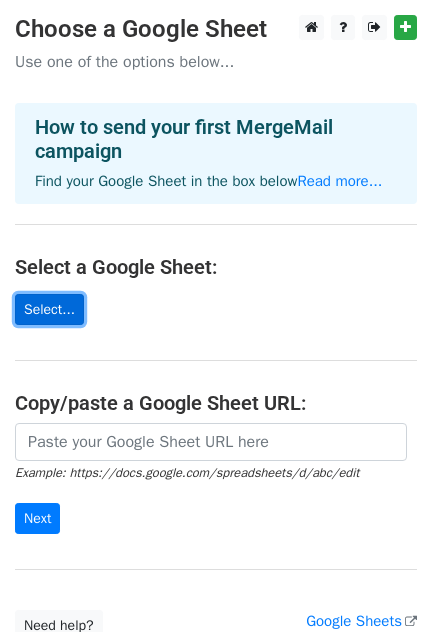 click on "Select..." at bounding box center [49, 309] 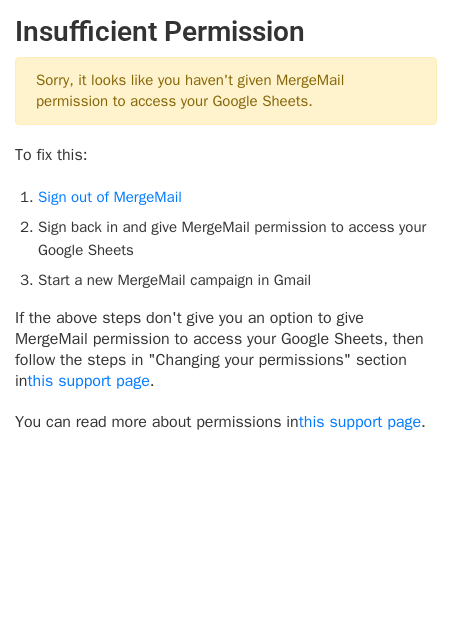 scroll, scrollTop: 0, scrollLeft: 0, axis: both 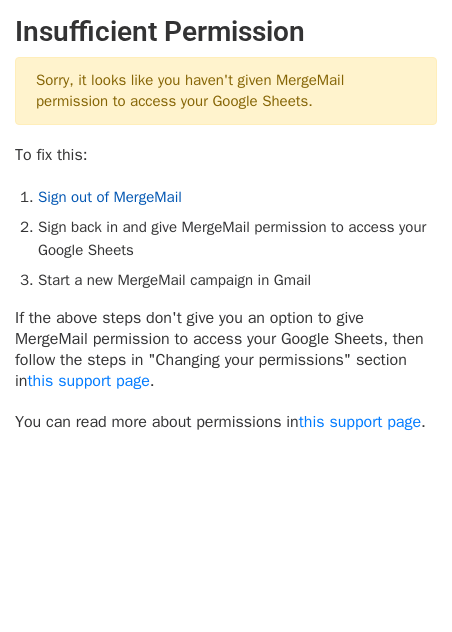 click on "Sign out of MergeMail" at bounding box center (110, 197) 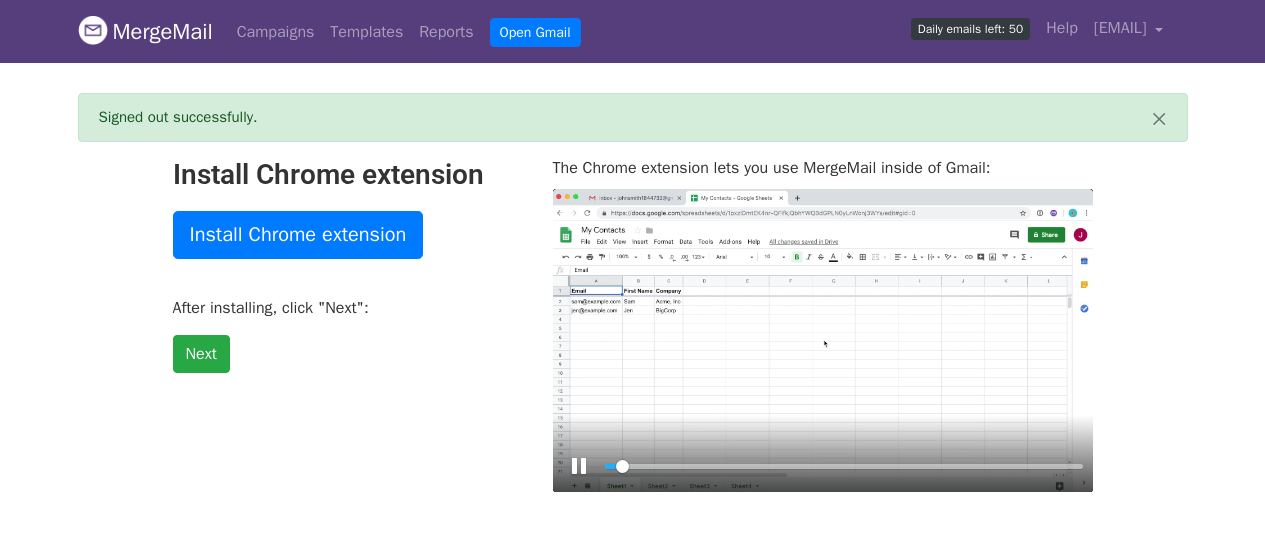 scroll, scrollTop: 0, scrollLeft: 0, axis: both 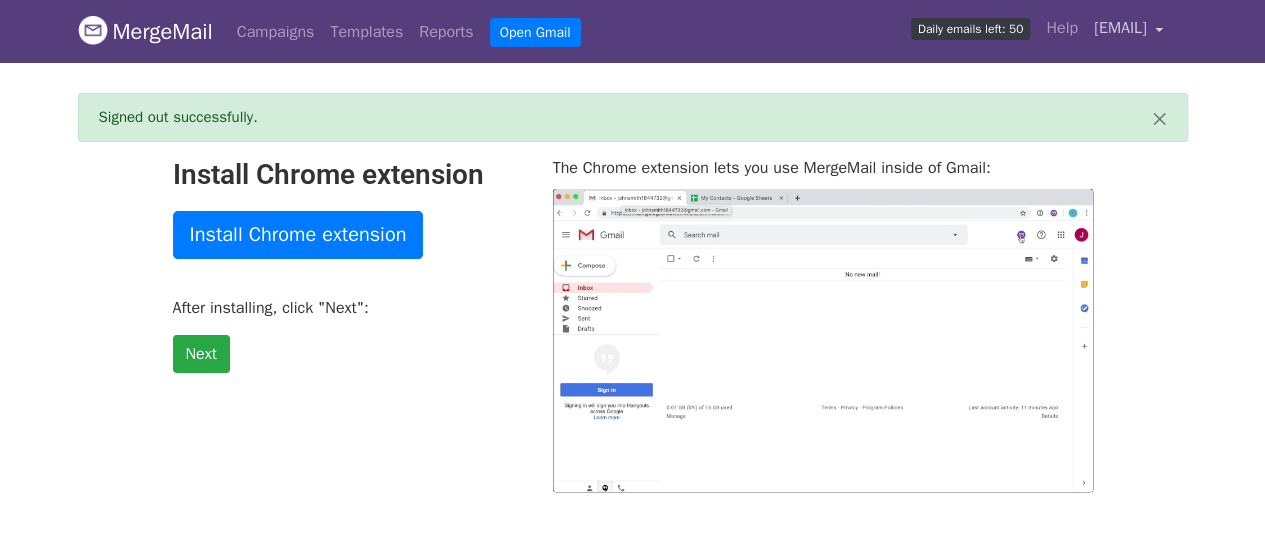click on "[EMAIL]" at bounding box center [1129, 31] 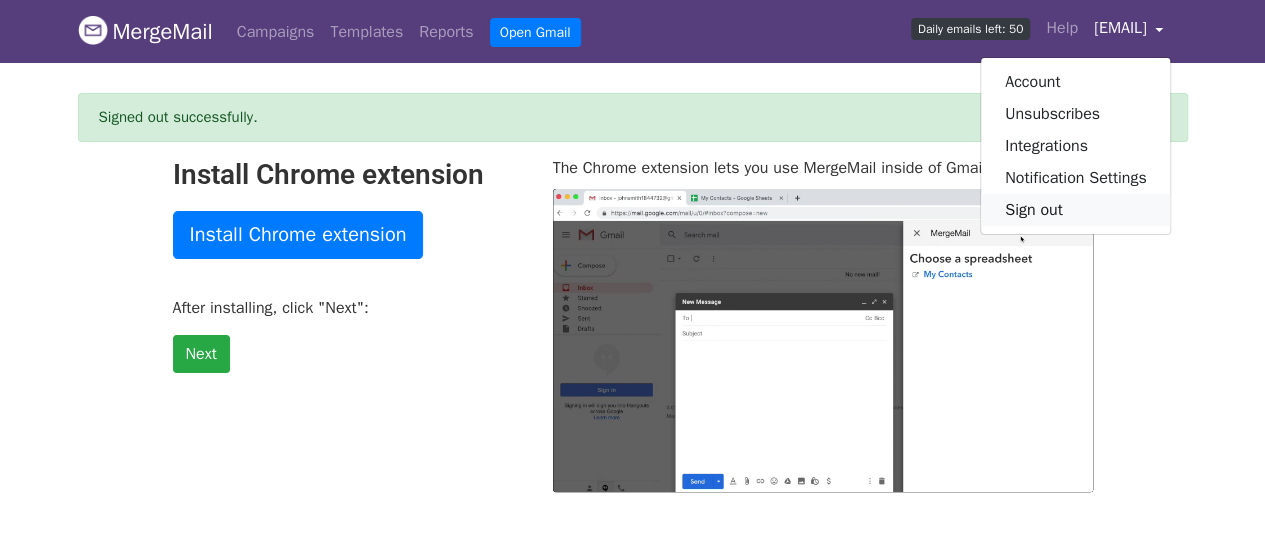 click on "Sign out" at bounding box center (1076, 210) 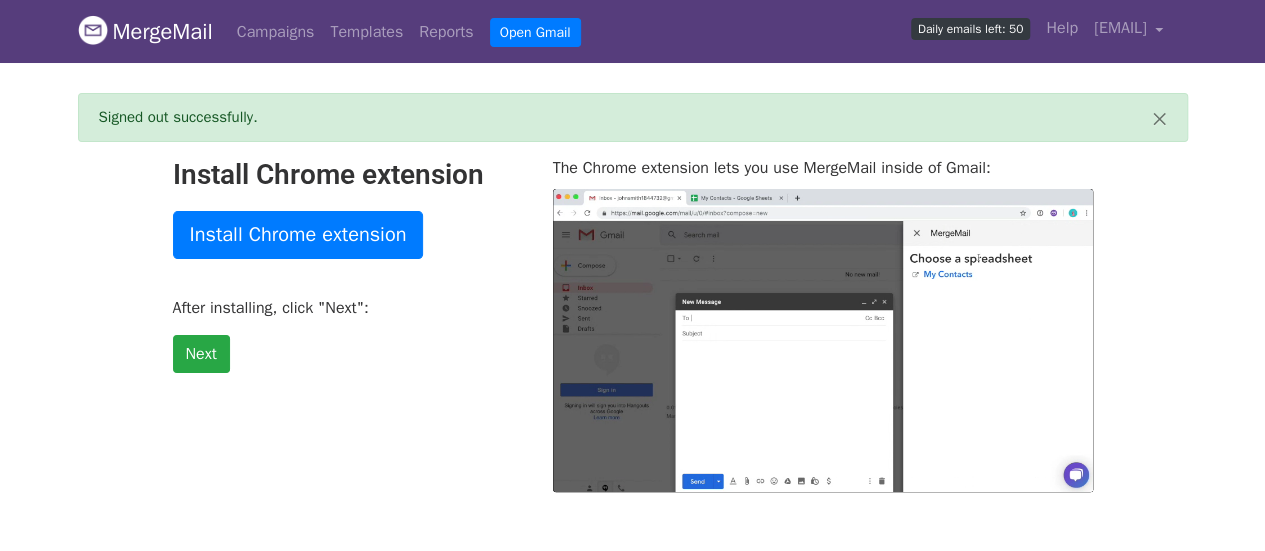 type on "50" 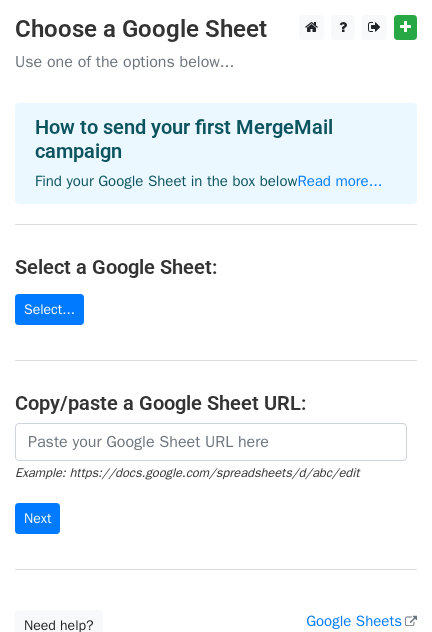 scroll, scrollTop: 0, scrollLeft: 0, axis: both 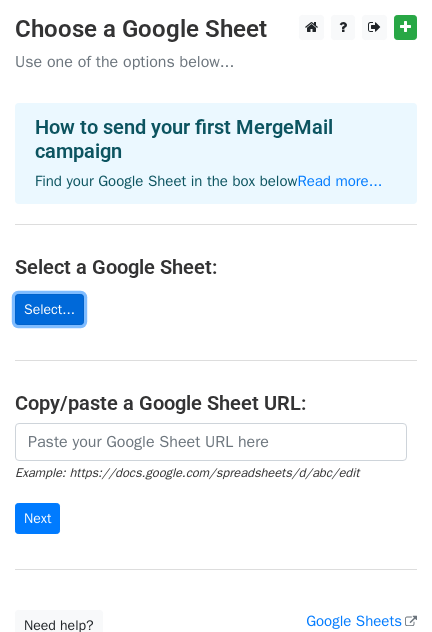click on "Select..." at bounding box center (49, 309) 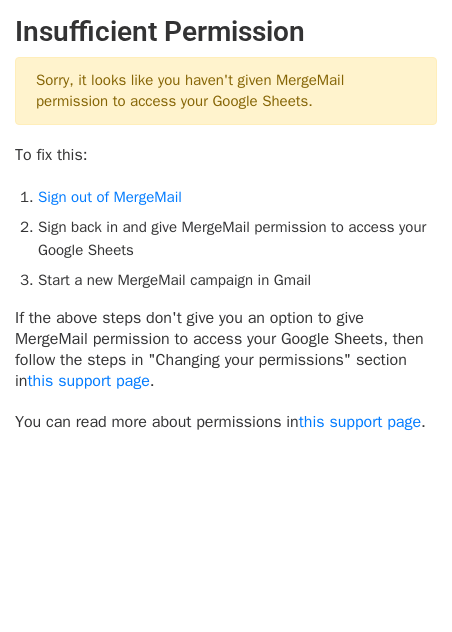 scroll, scrollTop: 0, scrollLeft: 0, axis: both 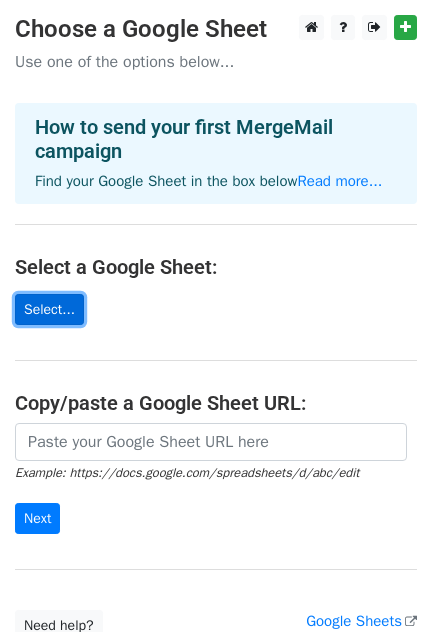 click on "Select..." at bounding box center (49, 309) 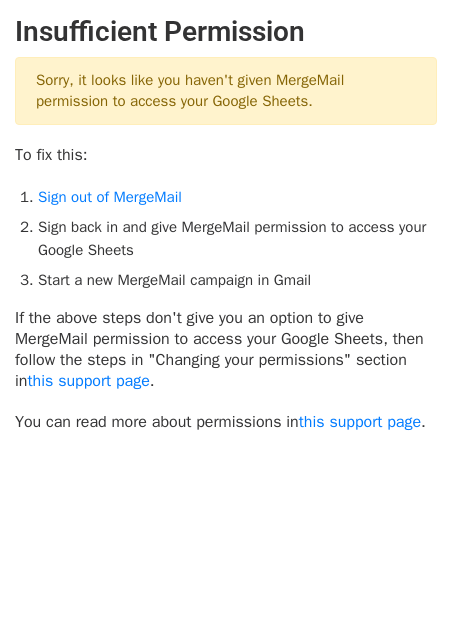 scroll, scrollTop: 0, scrollLeft: 0, axis: both 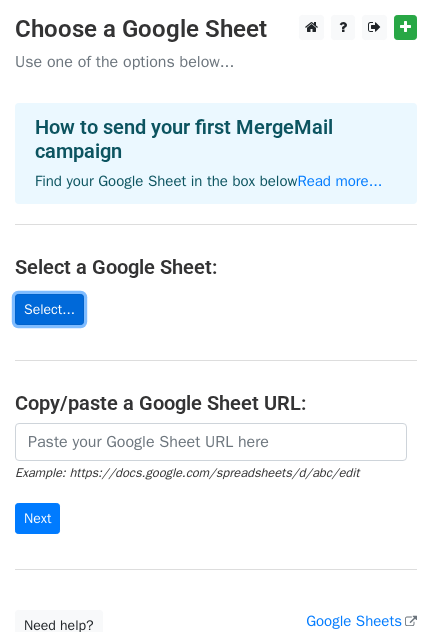 click on "Select..." at bounding box center (49, 309) 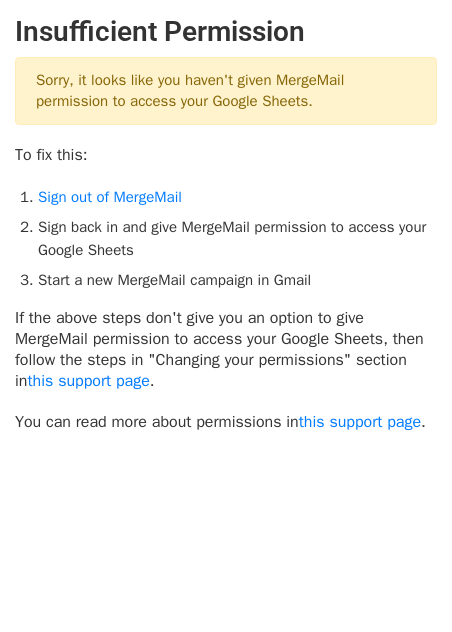 scroll, scrollTop: 0, scrollLeft: 0, axis: both 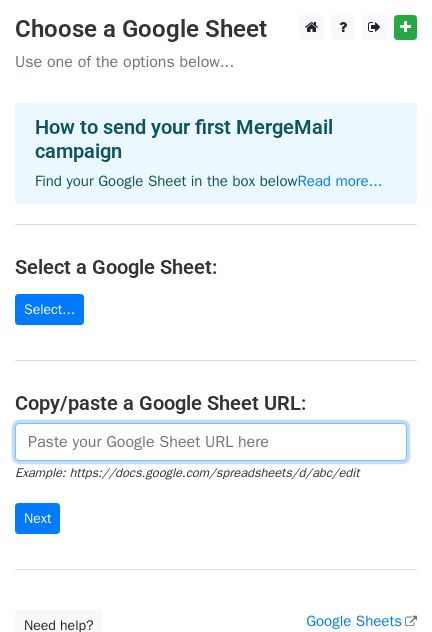 click at bounding box center (211, 442) 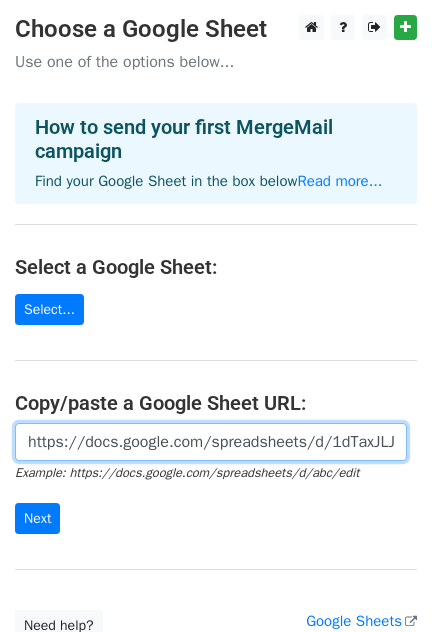scroll, scrollTop: 0, scrollLeft: 438, axis: horizontal 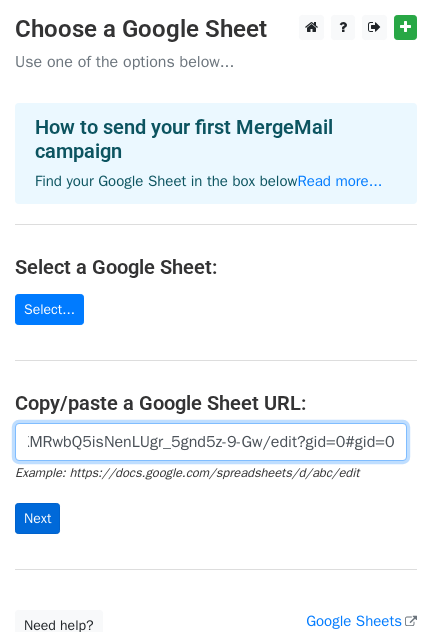 type on "https://docs.google.com/spreadsheets/d/1dTaxJLJ-GQbSt-2XMRwbQ5isNenLUgr_5gnd5z-9-Gw/edit?gid=0#gid=0" 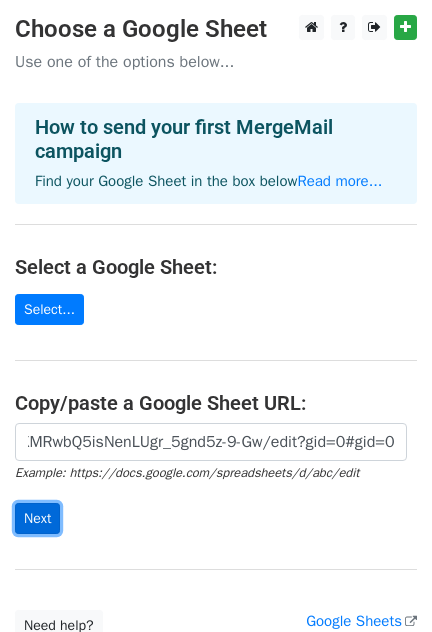 click on "Next" at bounding box center [37, 518] 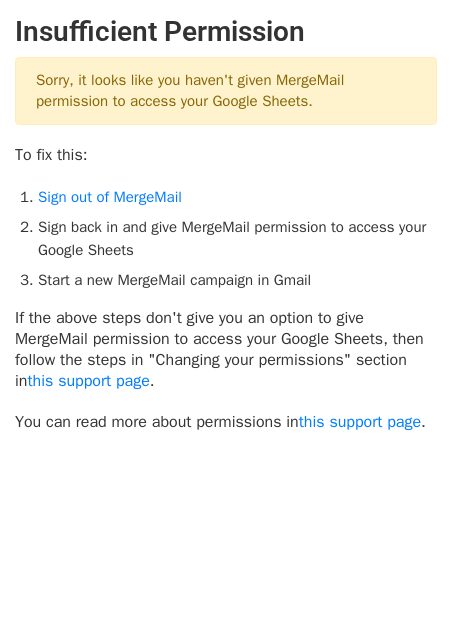 scroll, scrollTop: 0, scrollLeft: 0, axis: both 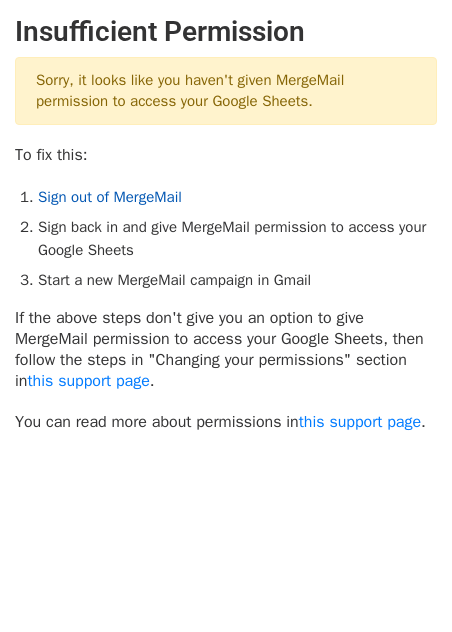 click on "Sign out of MergeMail" at bounding box center (110, 197) 